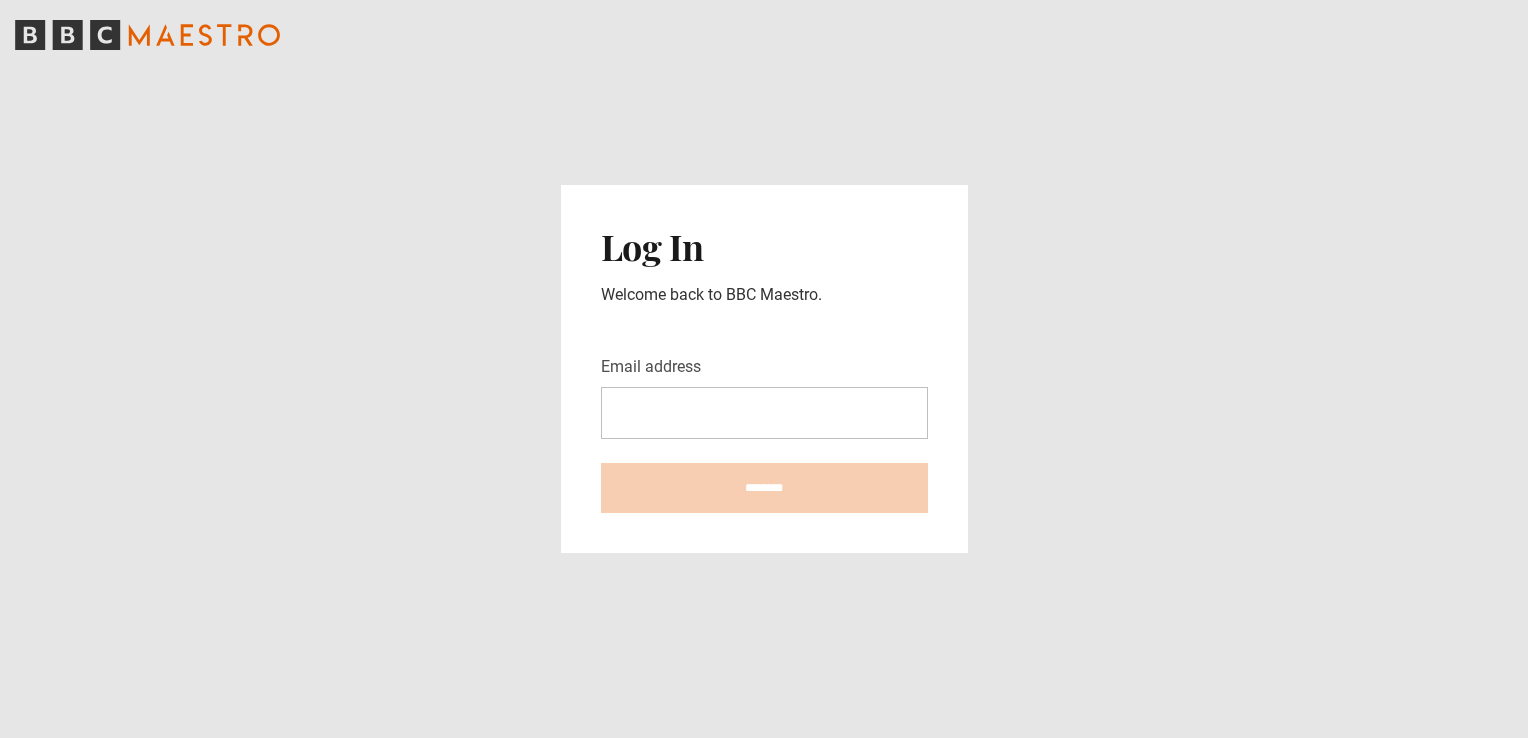 scroll, scrollTop: 0, scrollLeft: 0, axis: both 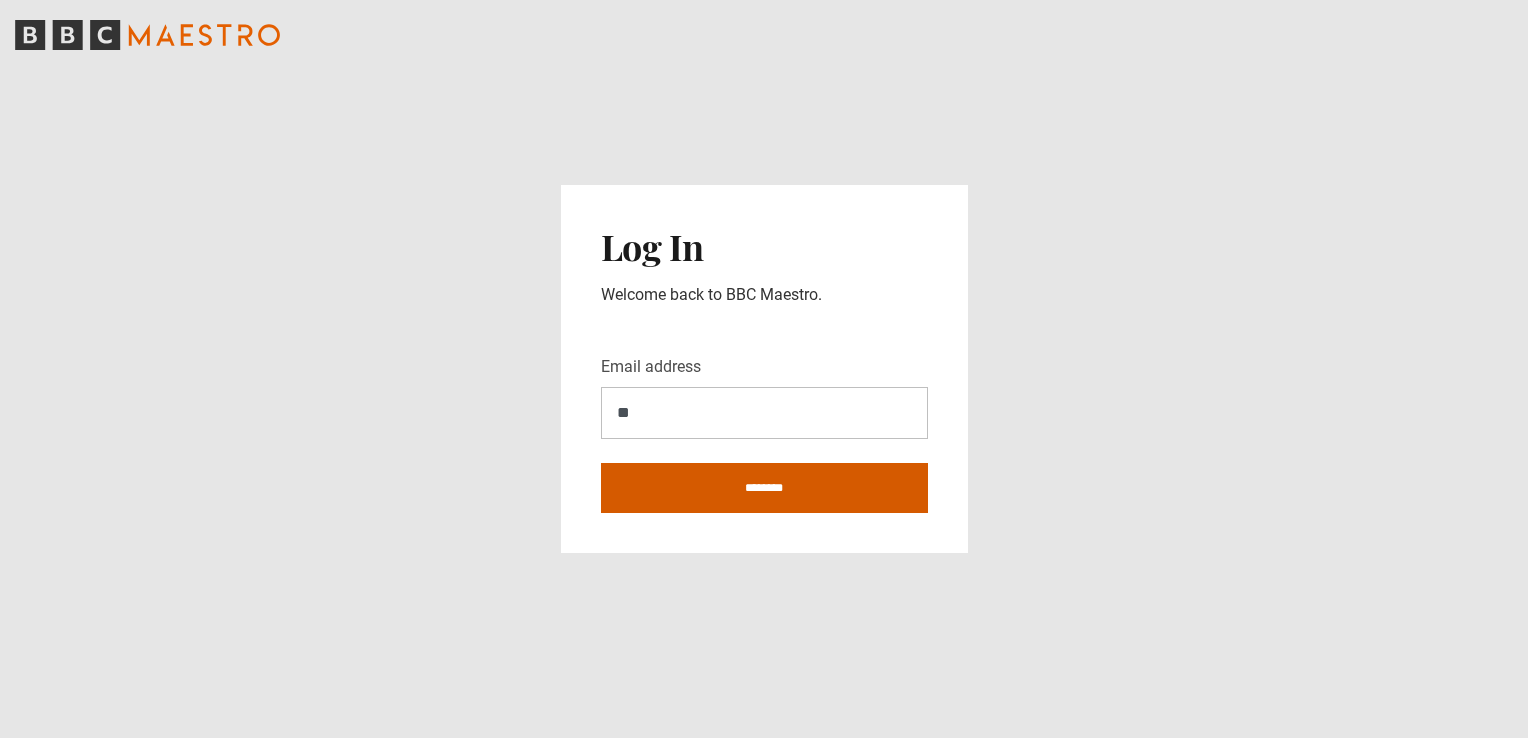 type on "**********" 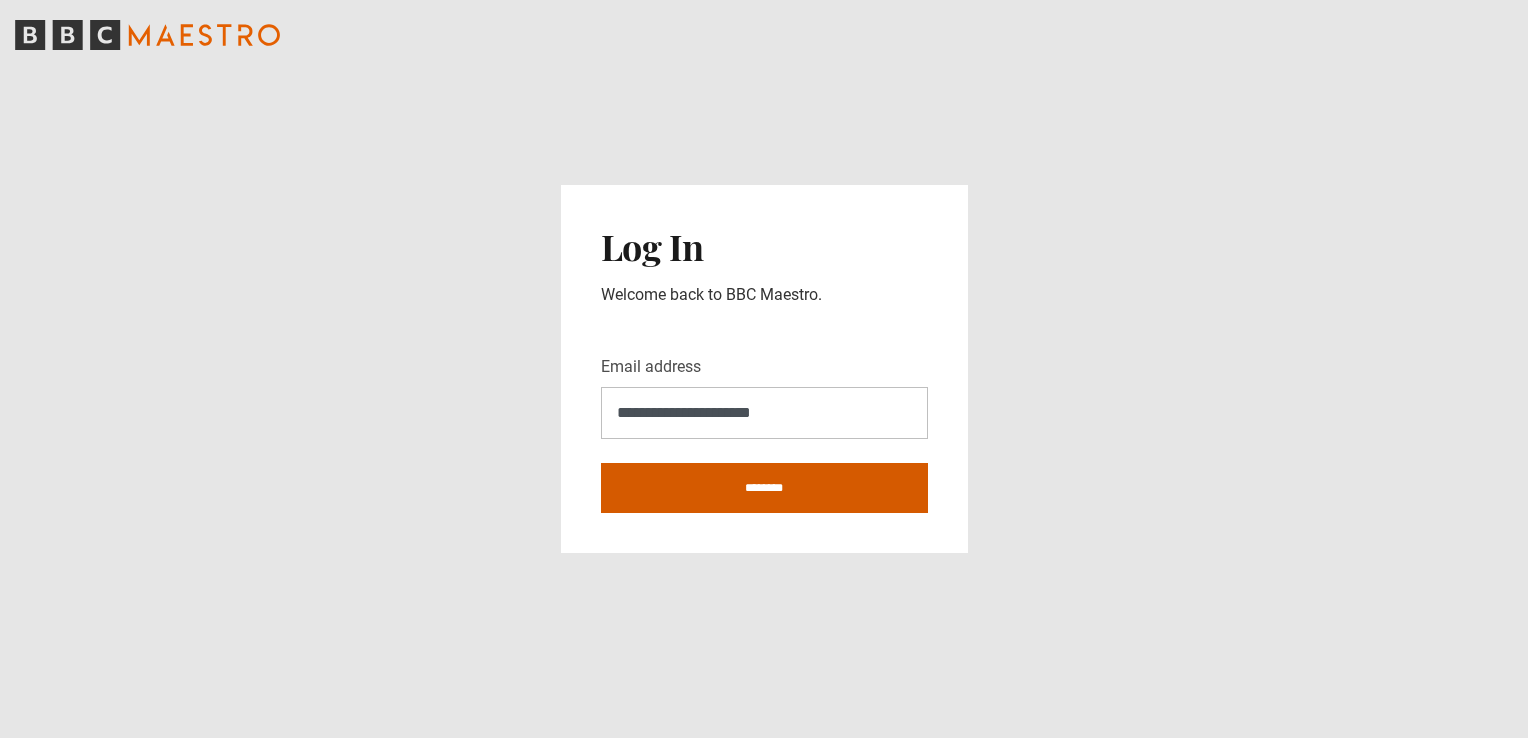 click on "********" at bounding box center [764, 488] 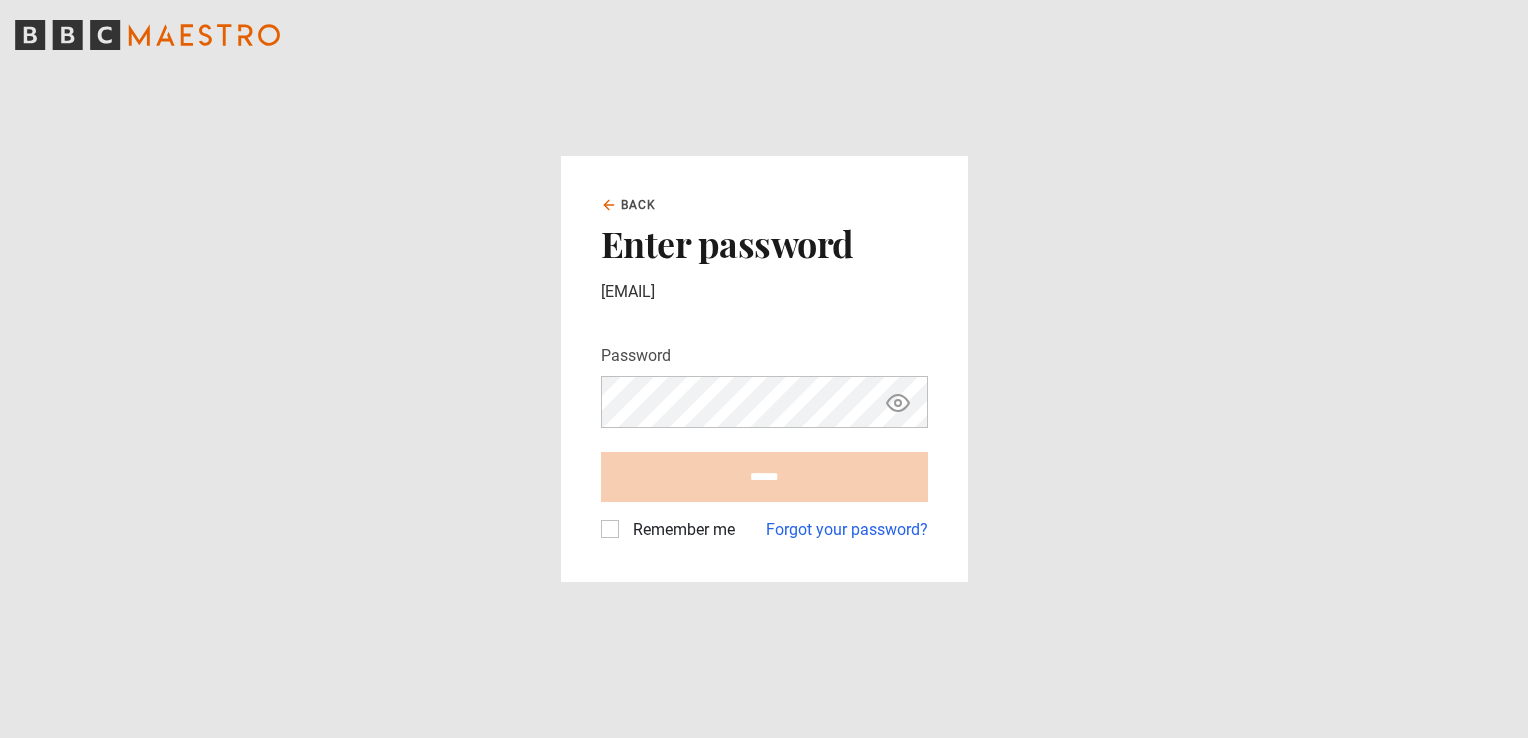 scroll, scrollTop: 0, scrollLeft: 0, axis: both 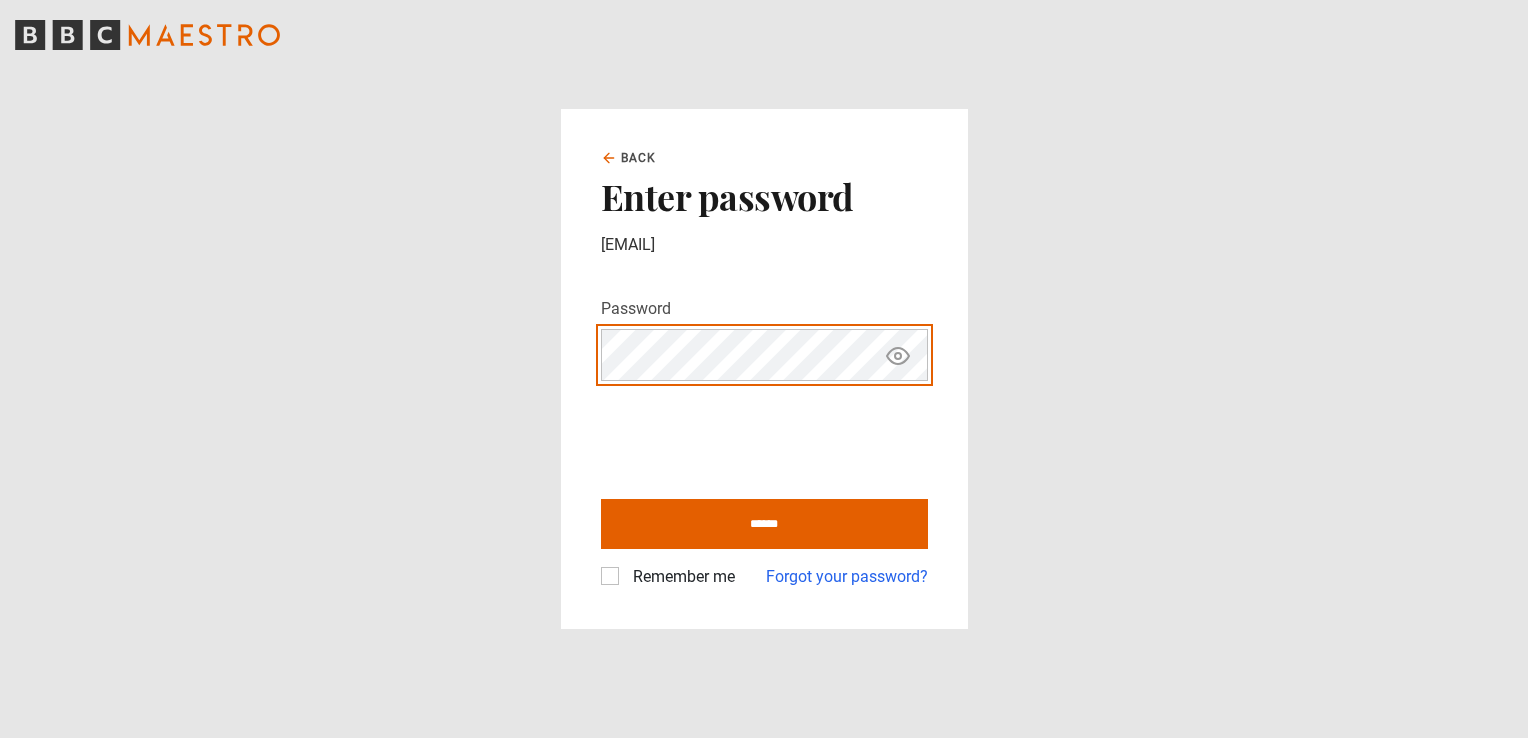 click on "******" at bounding box center (764, 524) 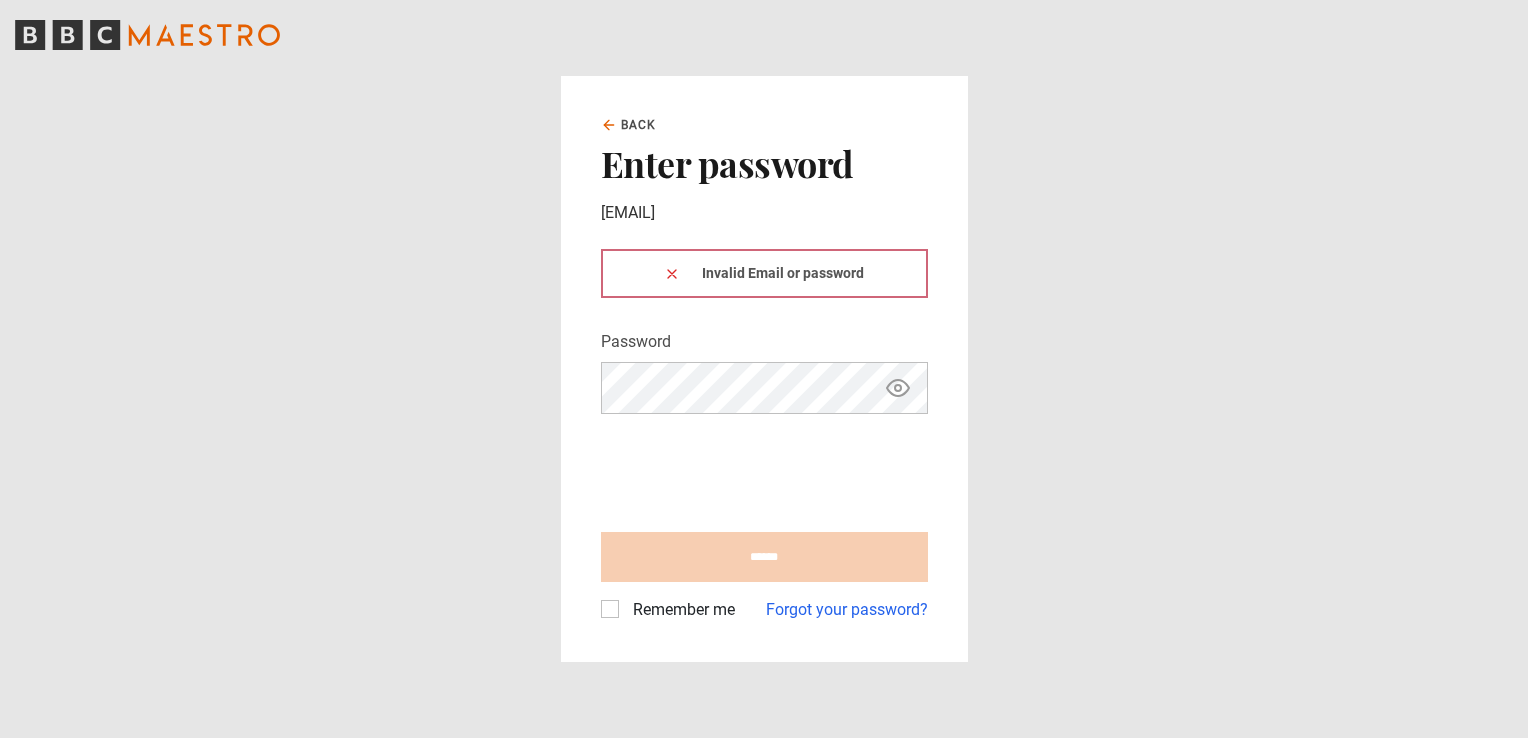 scroll, scrollTop: 0, scrollLeft: 0, axis: both 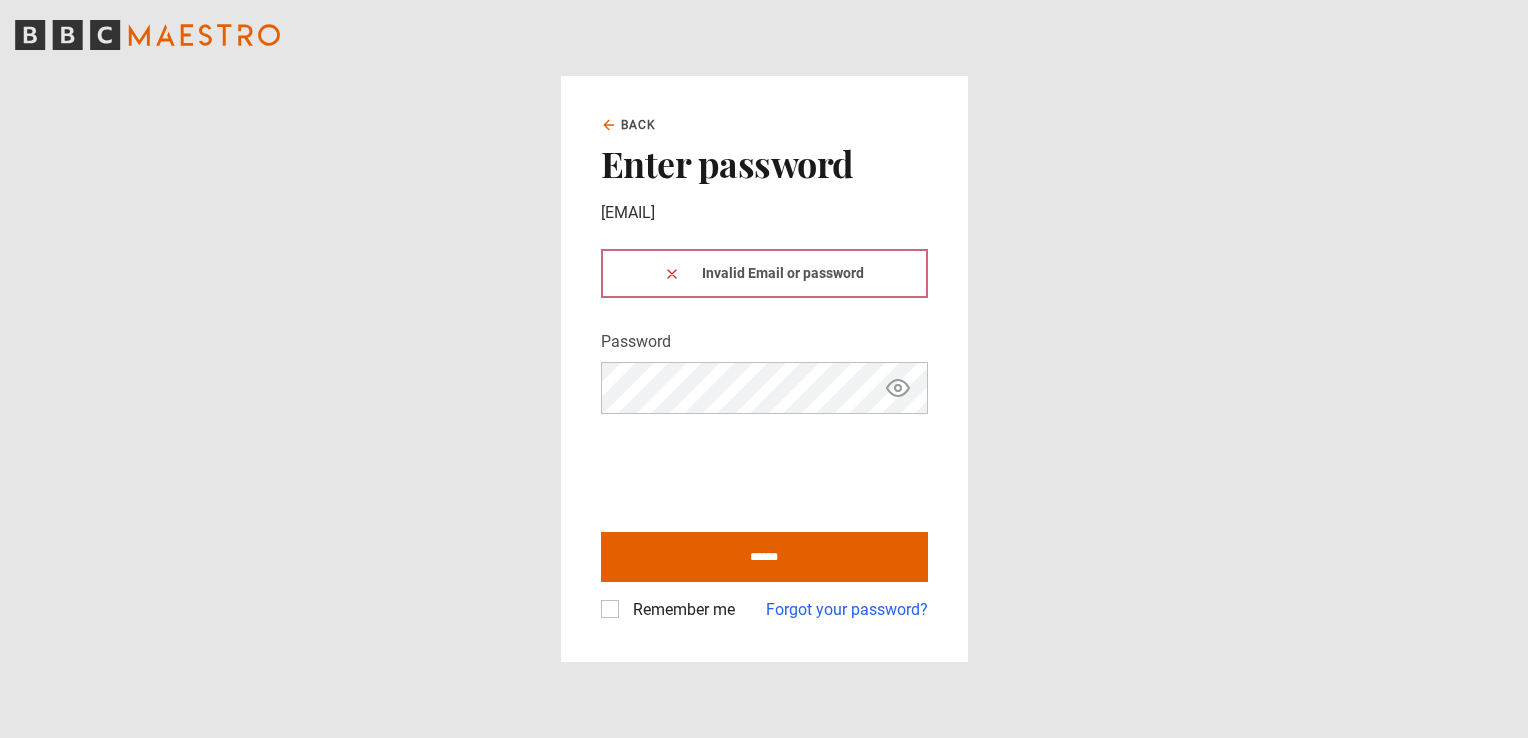 click at bounding box center (672, 273) 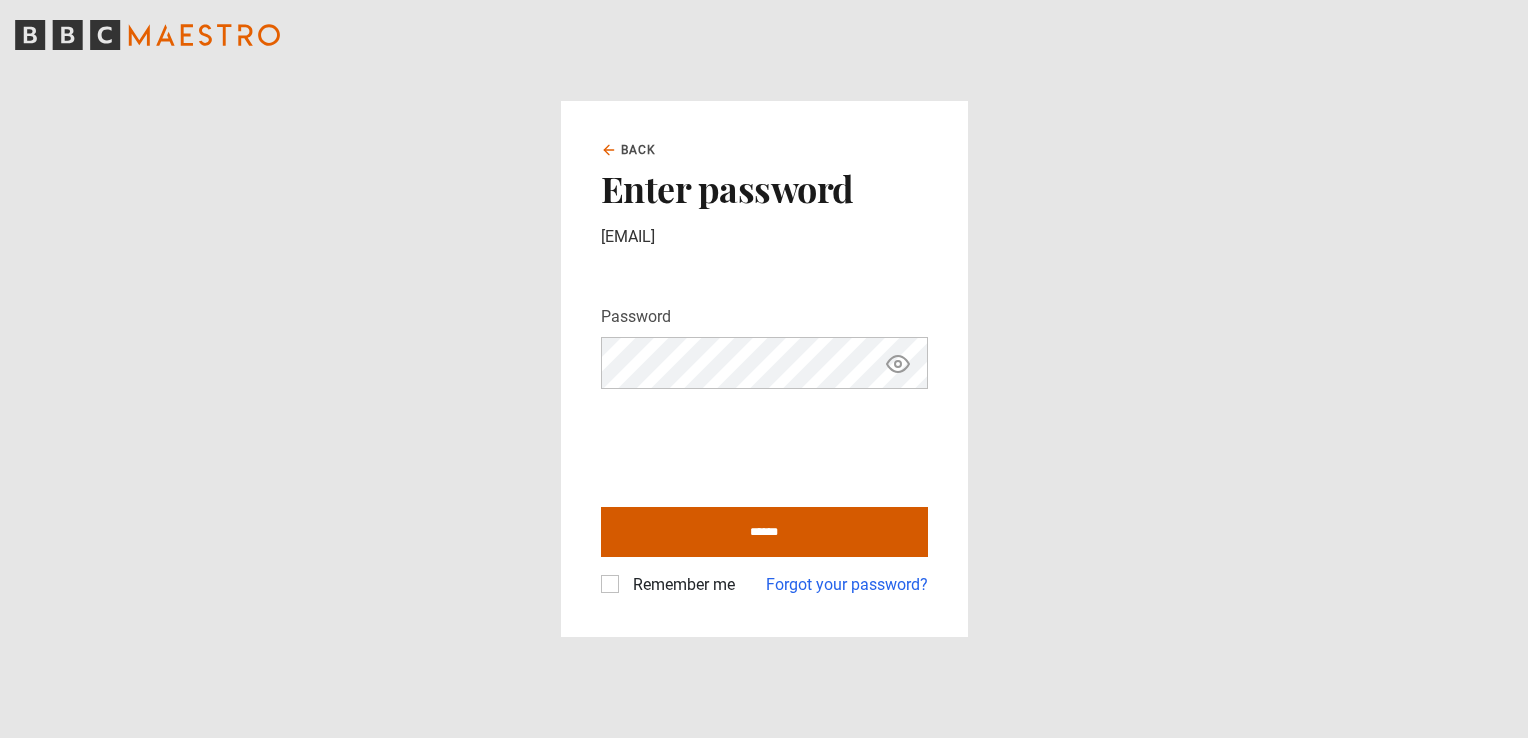 click on "******" at bounding box center [764, 532] 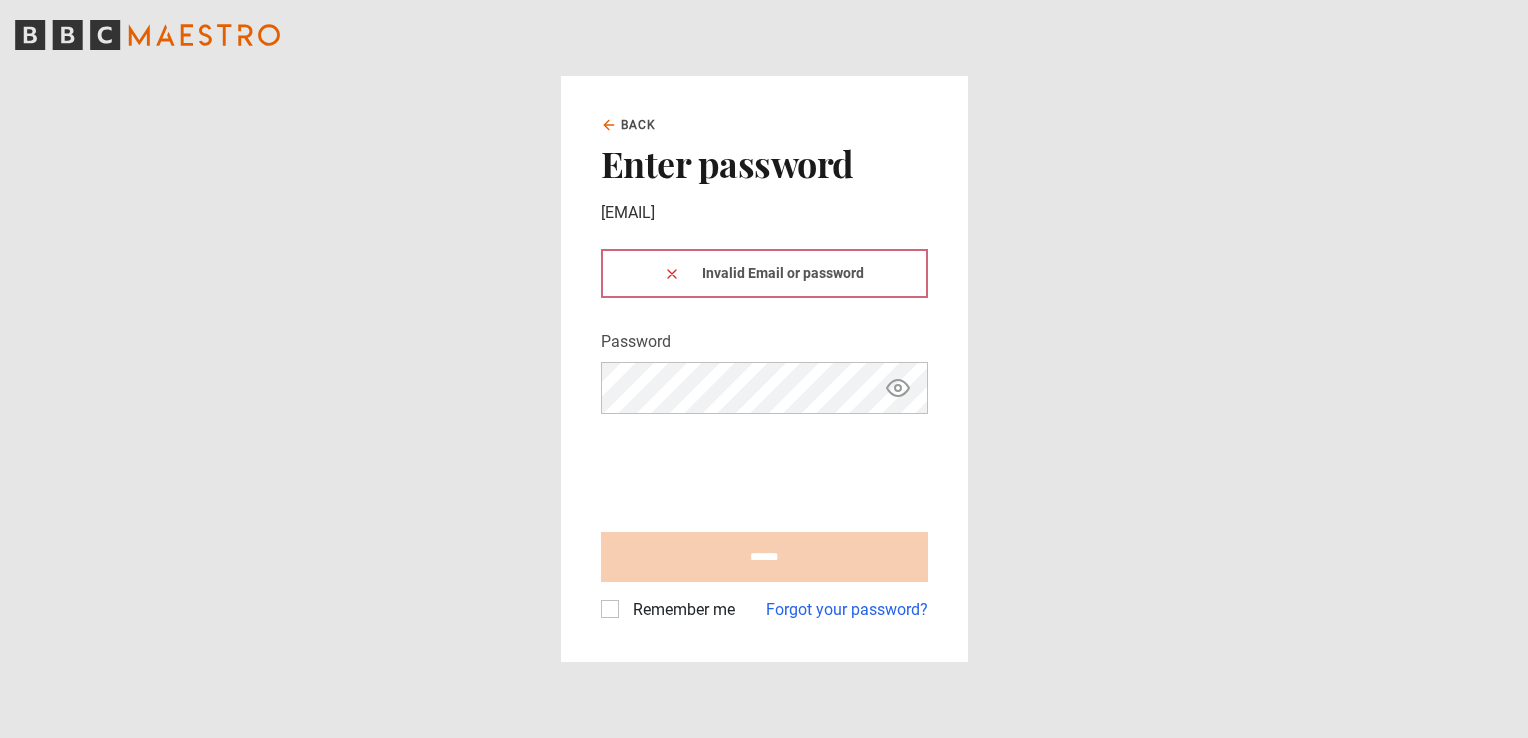 scroll, scrollTop: 0, scrollLeft: 0, axis: both 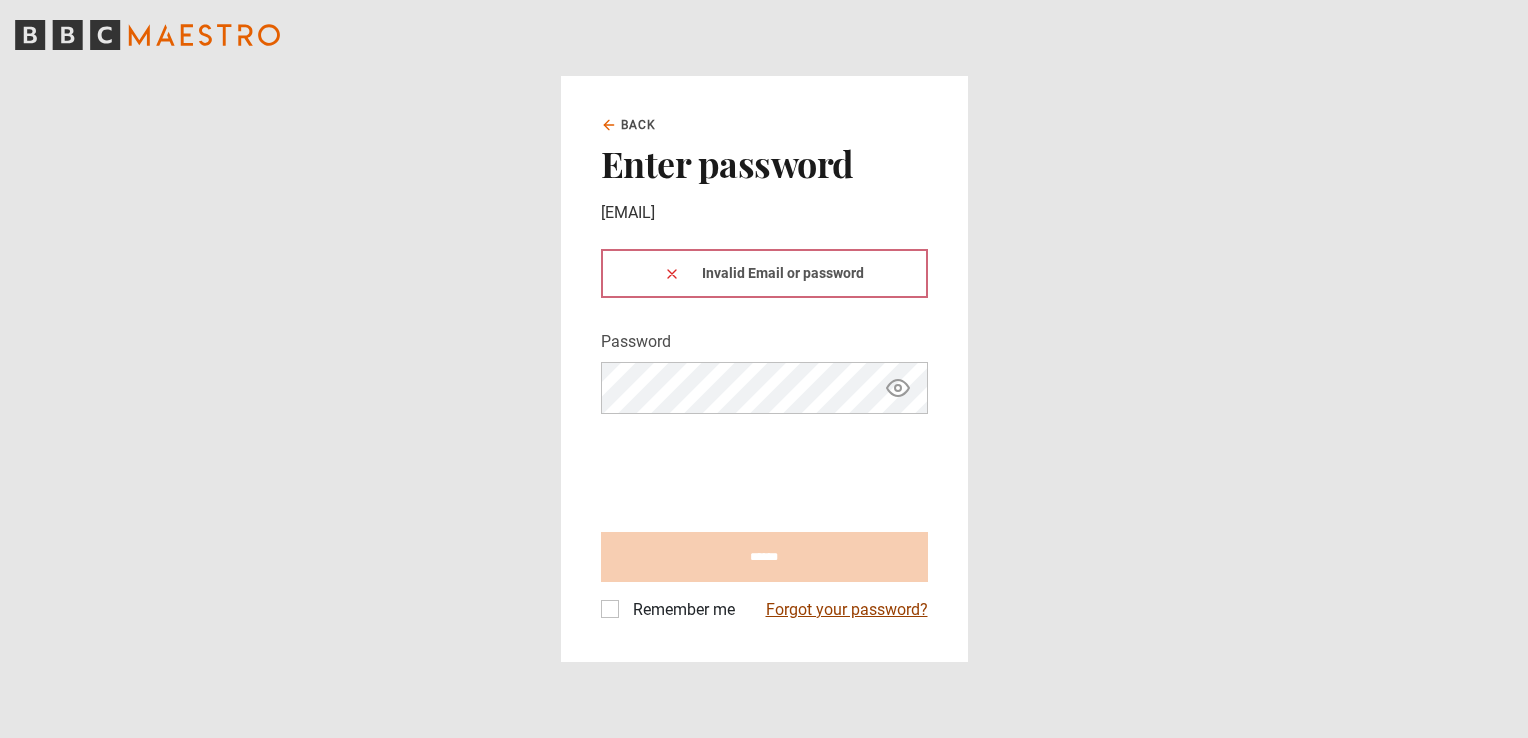 click on "Forgot your password?" at bounding box center [847, 610] 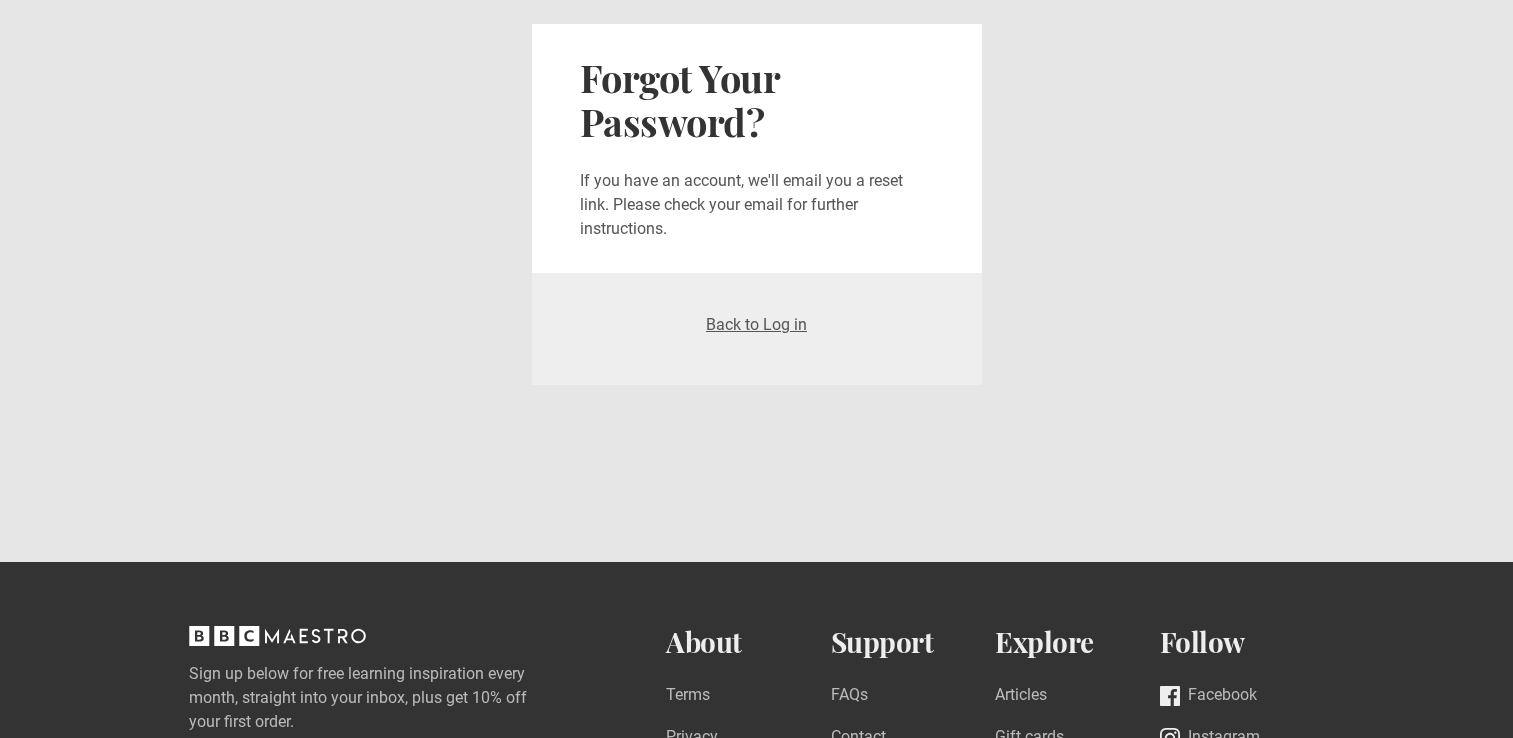 scroll, scrollTop: 0, scrollLeft: 0, axis: both 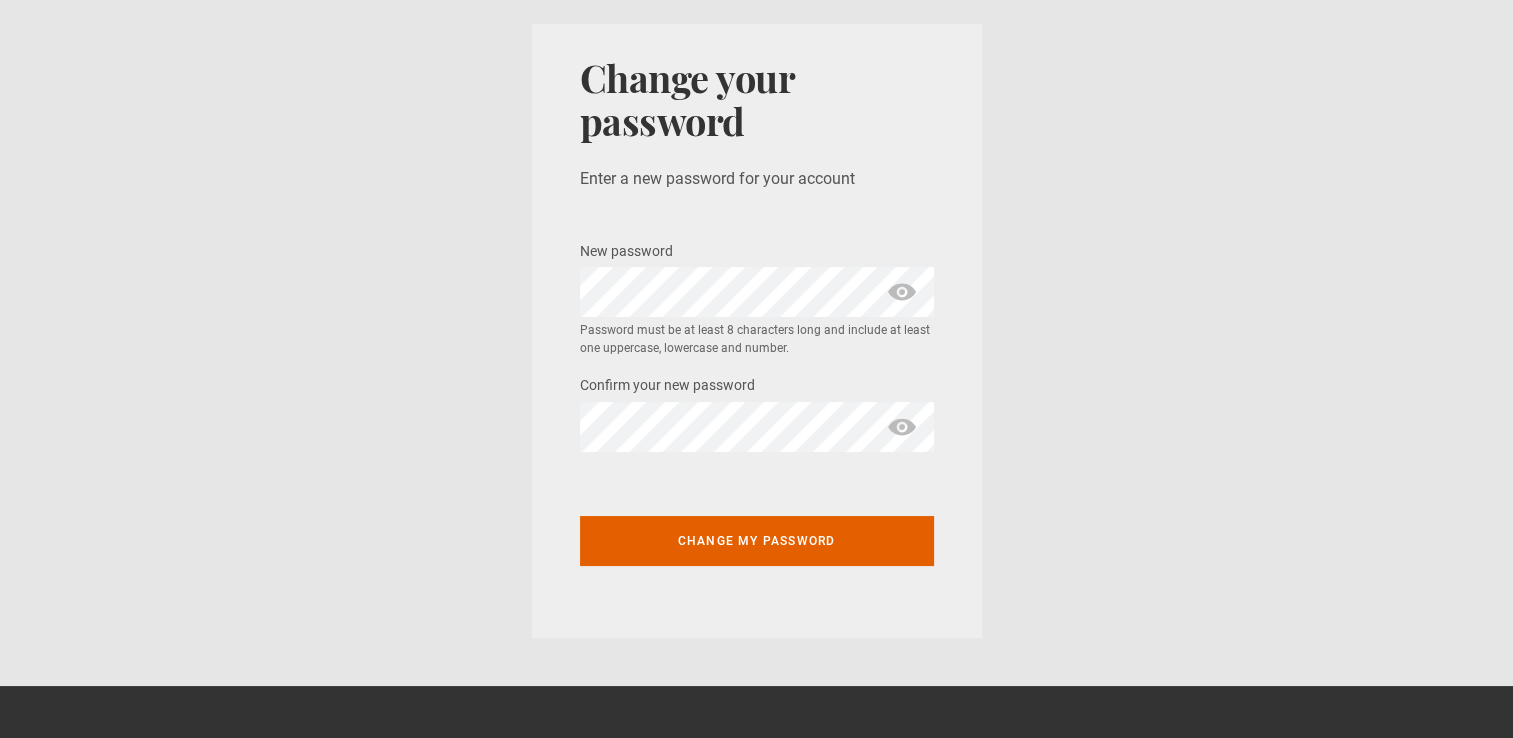 click on "Change your password
Enter a new password for your account
New password  * Password must be at least 8 characters long and include at least one uppercase, lowercase and number.
Confirm your new password  *
Change my password" at bounding box center [756, 331] 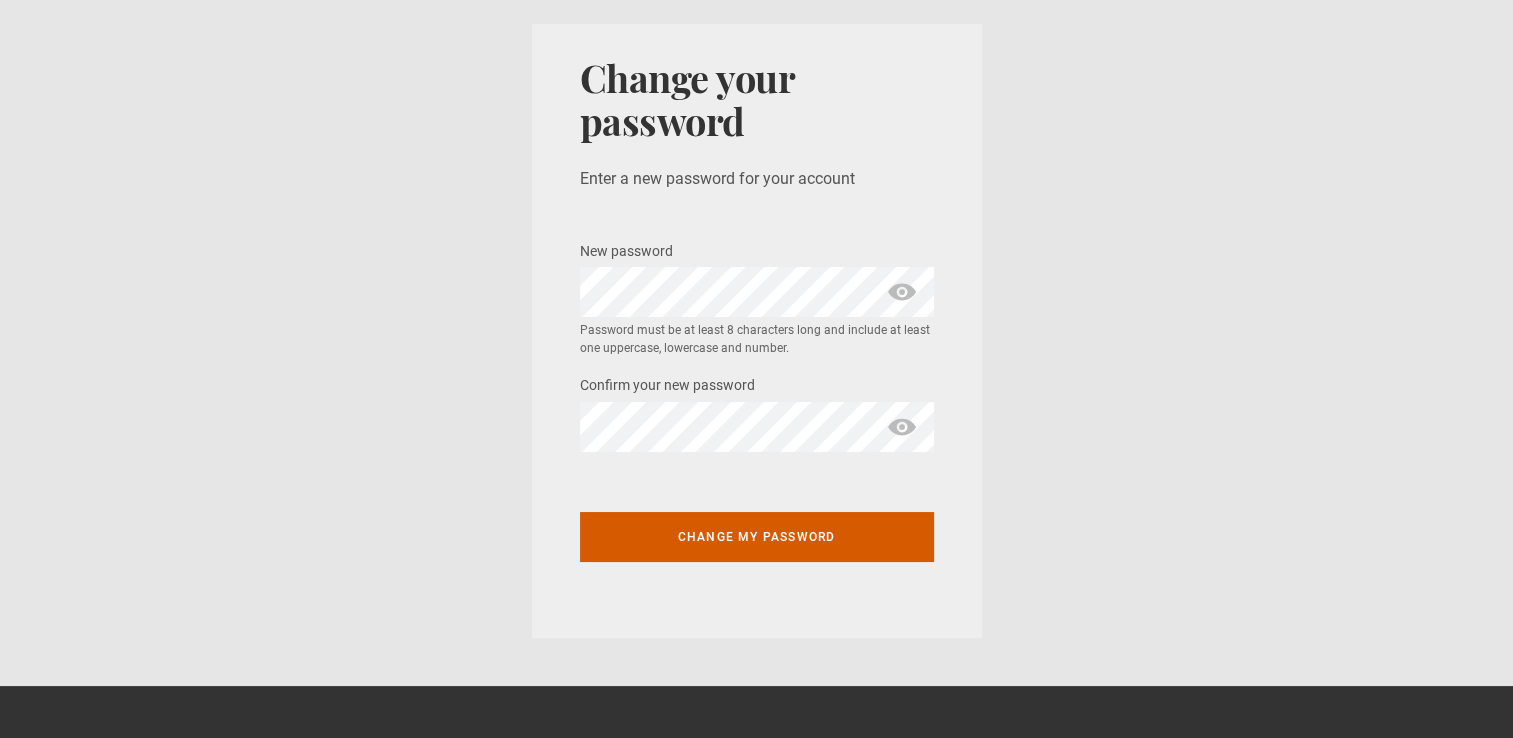 click on "Change my password" at bounding box center [757, 537] 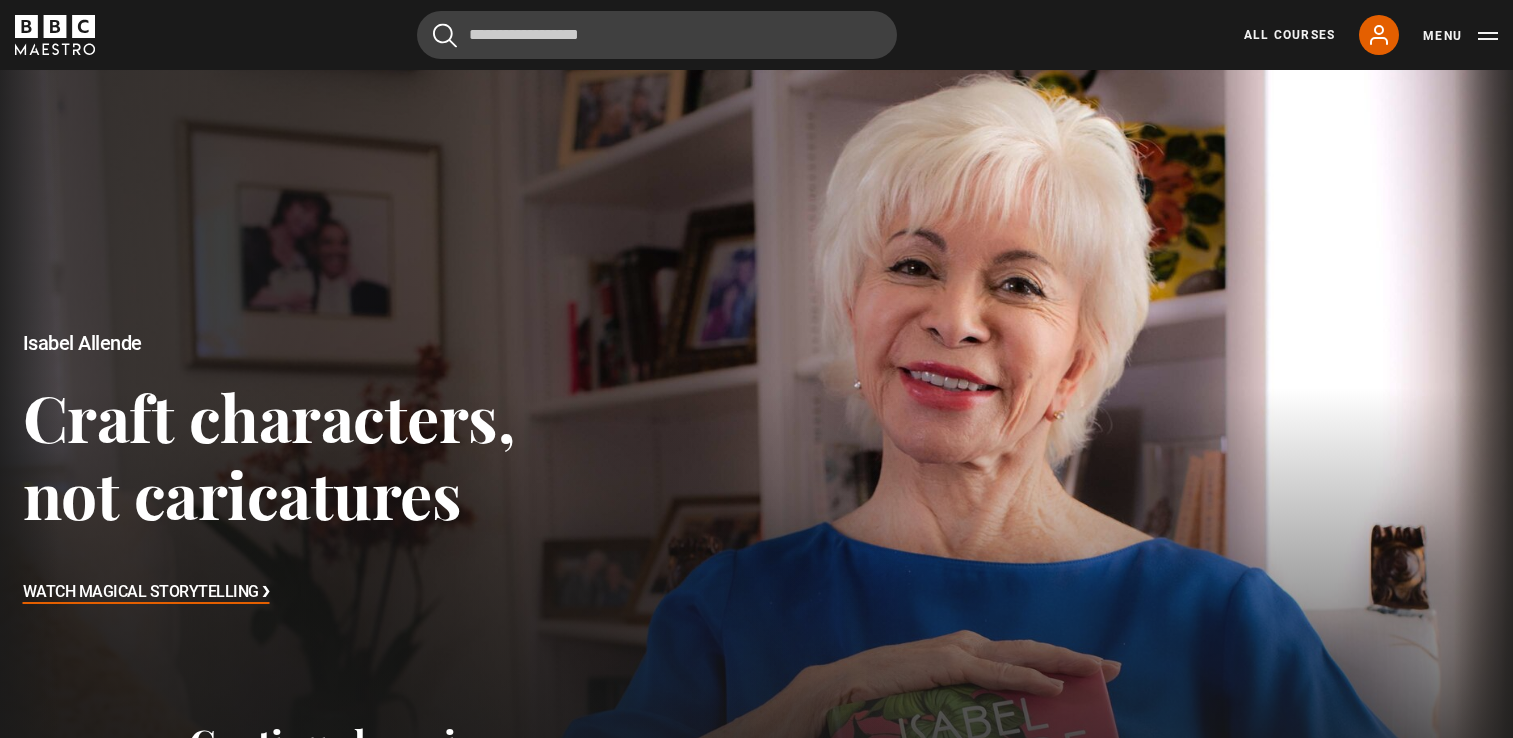 scroll, scrollTop: 0, scrollLeft: 0, axis: both 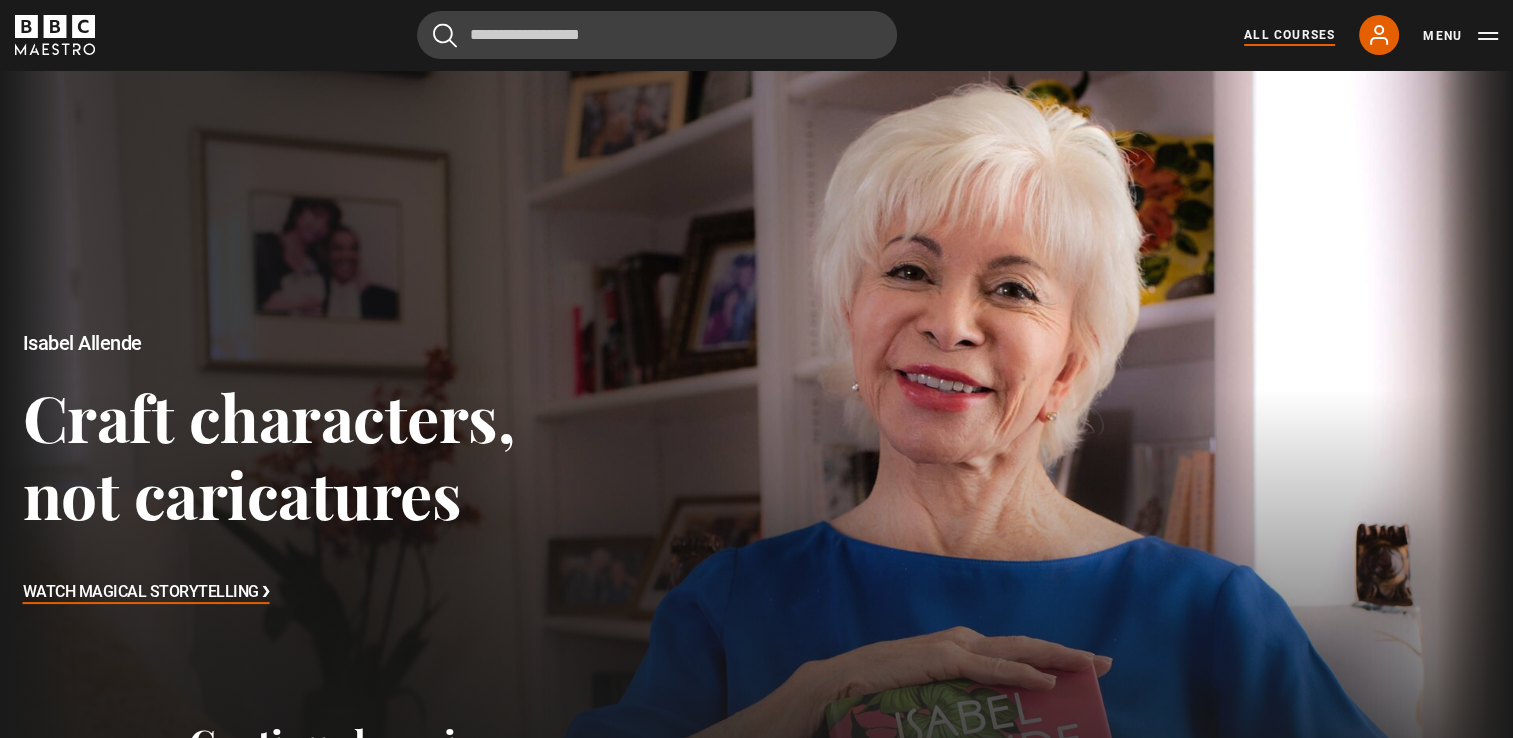 click on "All Courses" at bounding box center (1289, 35) 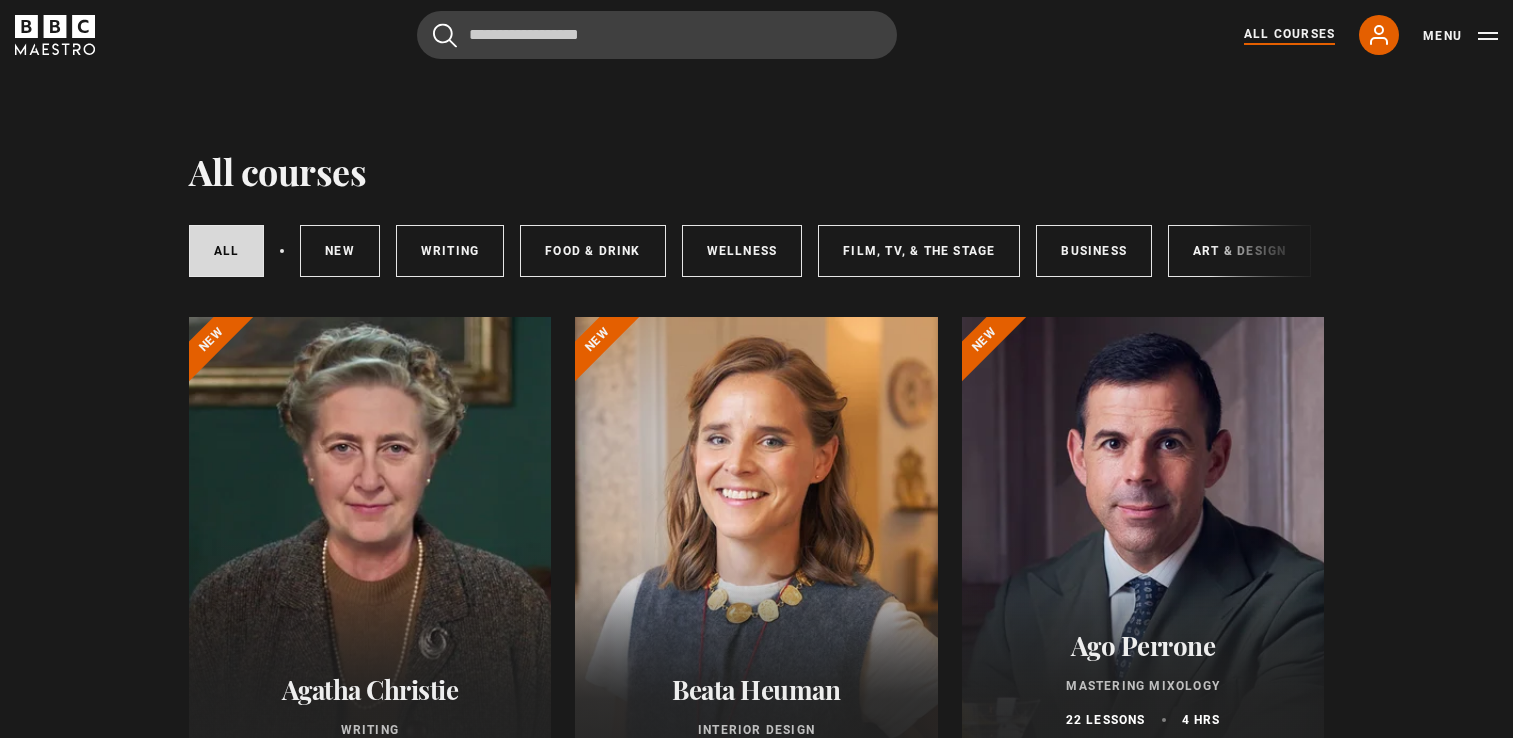 scroll, scrollTop: 0, scrollLeft: 0, axis: both 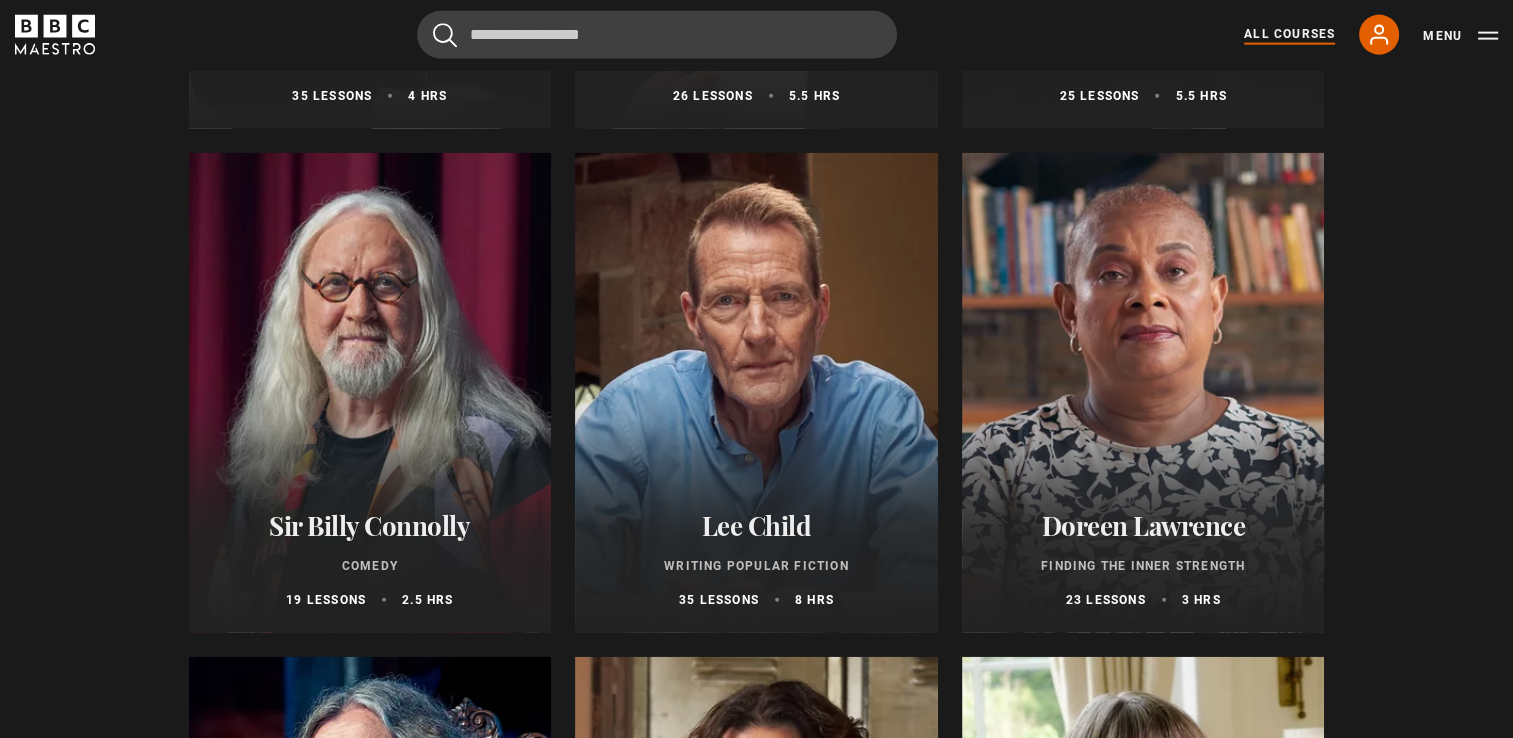 click on "Lee Child
Writing Popular Fiction
35 lessons
8 hrs" at bounding box center [756, 559] 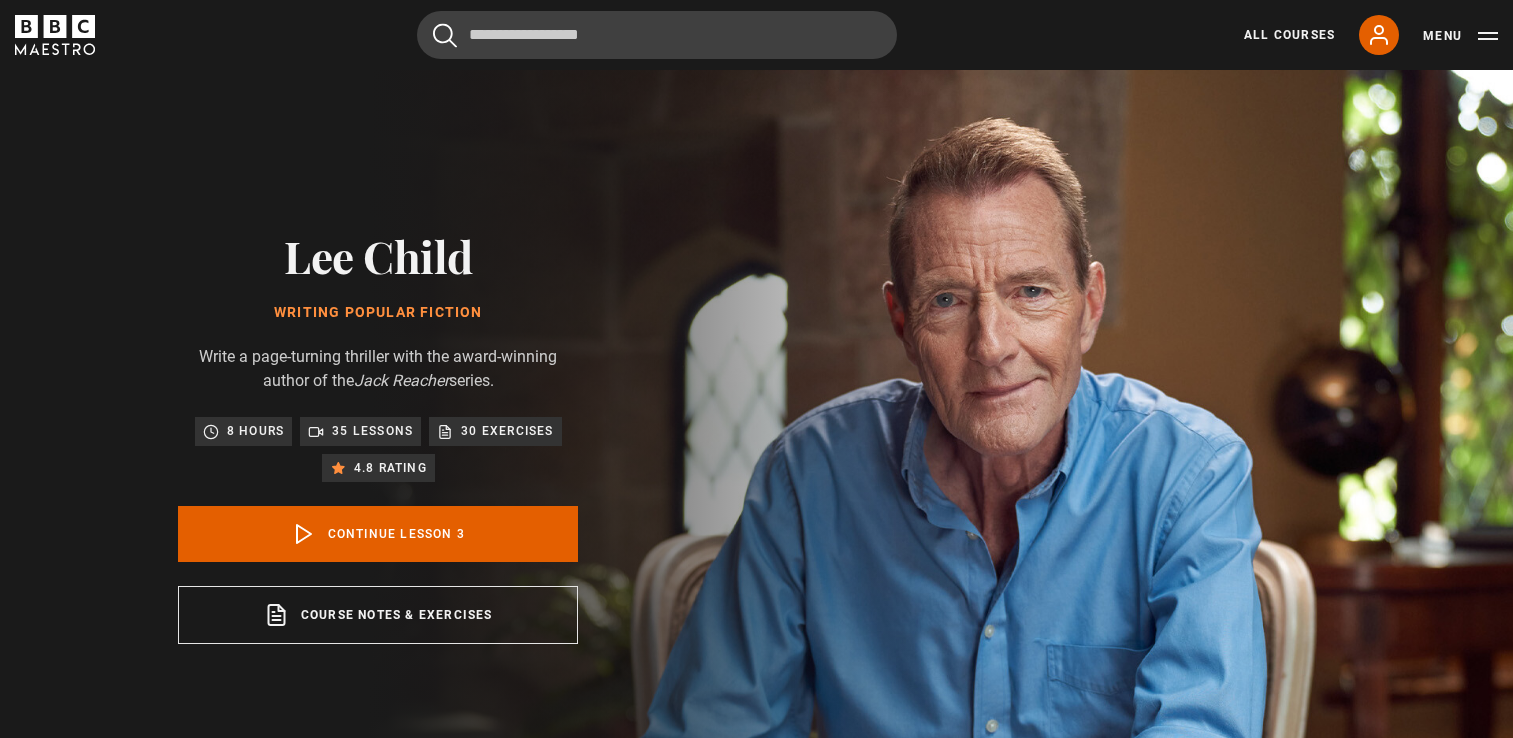 scroll, scrollTop: 804, scrollLeft: 0, axis: vertical 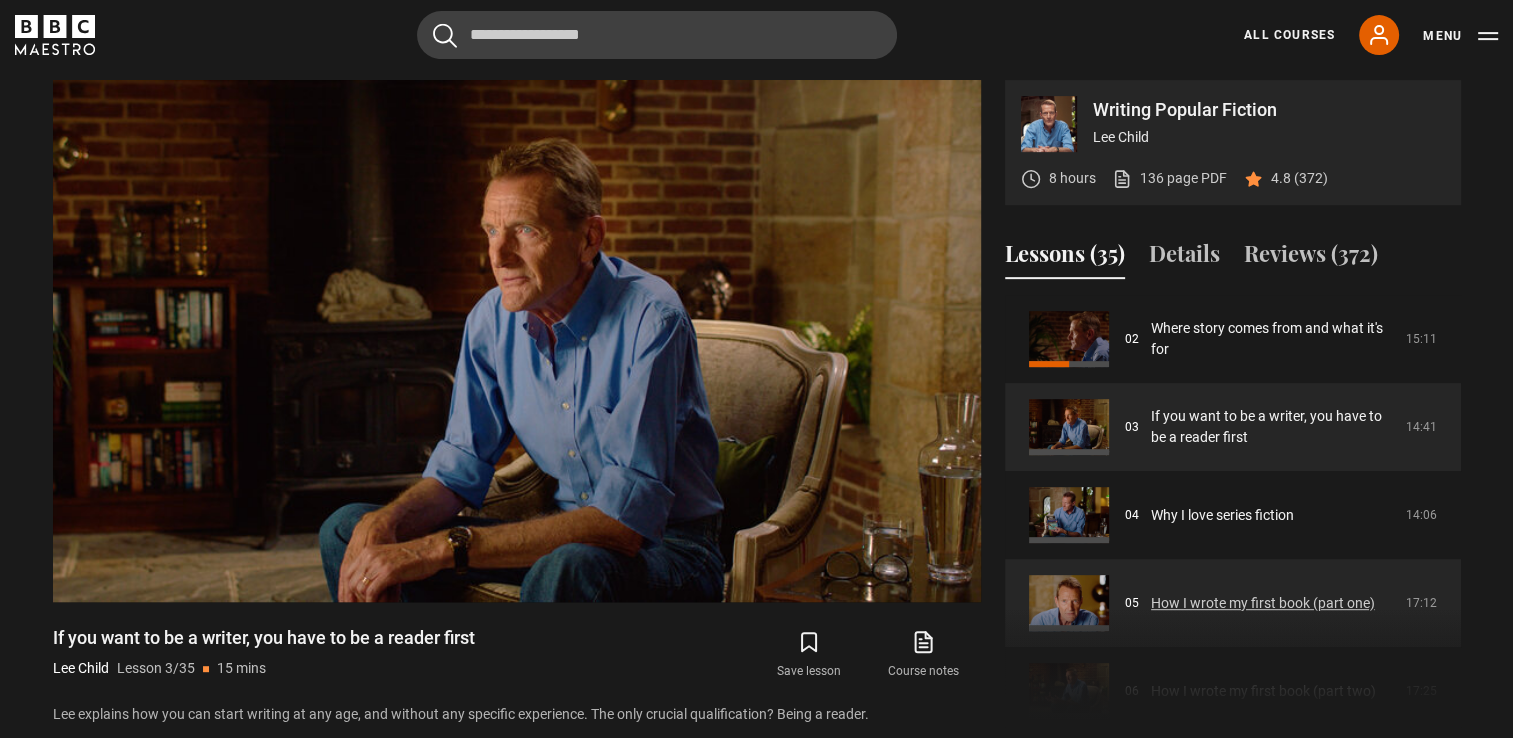 click on "How I wrote my first book (part one)" at bounding box center (1263, 603) 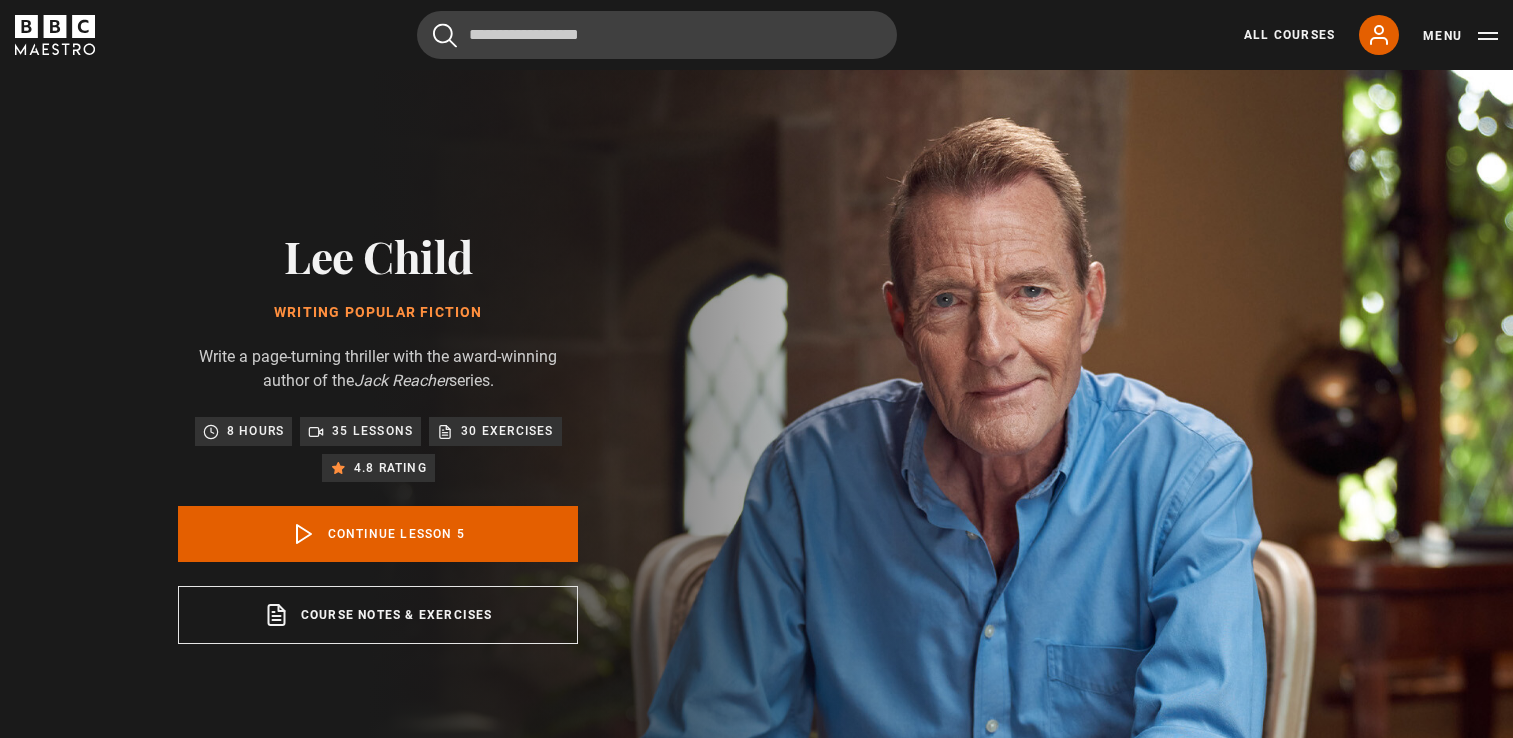 scroll, scrollTop: 804, scrollLeft: 0, axis: vertical 